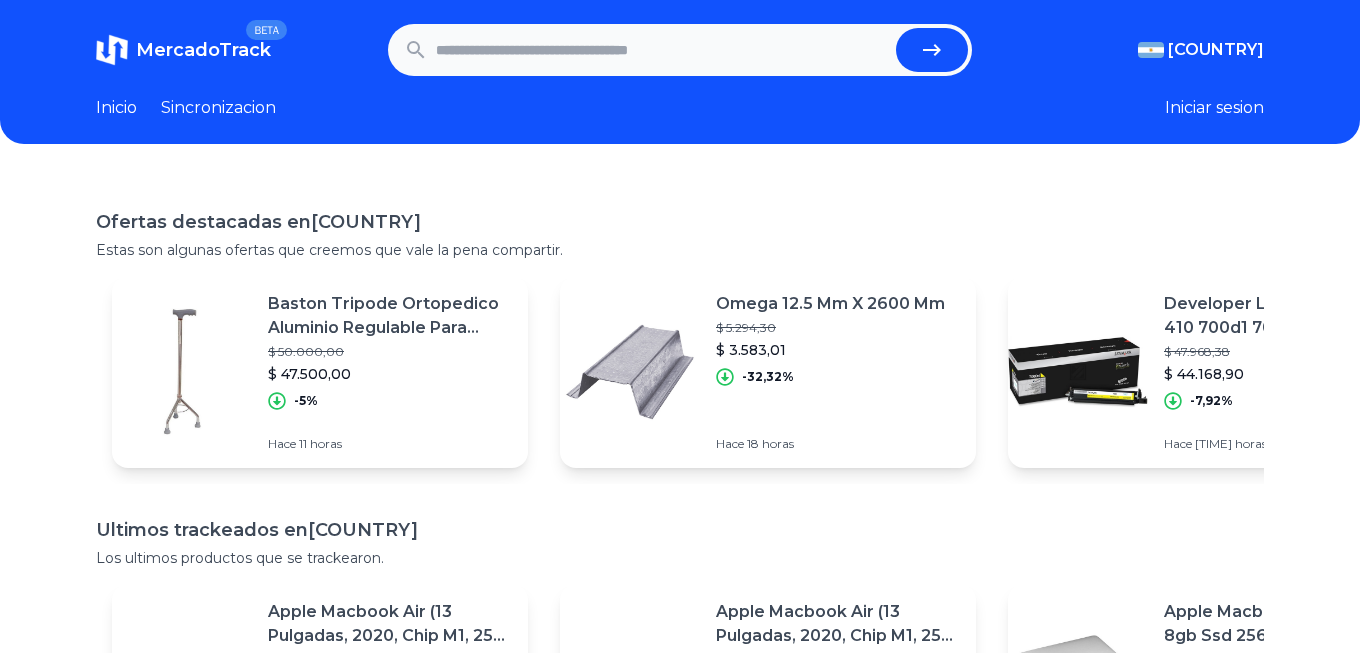 click on "Ofertas destacadas en [COUNTRY] Estas son algunas ofertas que creemos que vale la pena compartir. Baston Tripode Ortopedico Aluminio Regulable Para Caminar $ 50.000,00 $ 47.500,00 -5% Hace 11 horas Omega 12.5 Mm X 2600 Mm $ 5.294,30 $ 3.583,01 -32,32% Hace 18 horas Developer Lexmark Cx310 410 700d1 700d2 700d3 O 700d4 $ 47.968,38 $ 44.168,90 -7,92% Hace 14 horas Soporte De Pared Para Barra De Sonido Samsung Hw-f450 Y Más $ 67.463,36 $ 66.055,54 -2,09% Hace 16 horas Impresora 3d Resina Creality Halot-one Plus Lcd Mono 4k Wifi $ 600.400,00 $ 590.460,00 -1,66% Hace 18 horas Patines Artísticos 100% Cuero + Protecciones Y Envio Gratís $ 230.000,00 $ 188.600,00 -18% Hace 14 horas Meade Ocular Series 5000 Uhd24mm 1,25 $ 1.031.550,00 $ 796.950,00 -22,74% Hace 11 horas Buzo Deportivo Con Capucha Running Gym Crossfit Kick $ 123.112,50 $ 98.490,00 -20% Hace 18 horas Tintura Alfaparf Cube X12 Unidades + Oxidante 1 Litro $ 205.173,00 $ 144.381,00 -29,63% Hace 11 horas $ 117.160,80" at bounding box center [680, 502] 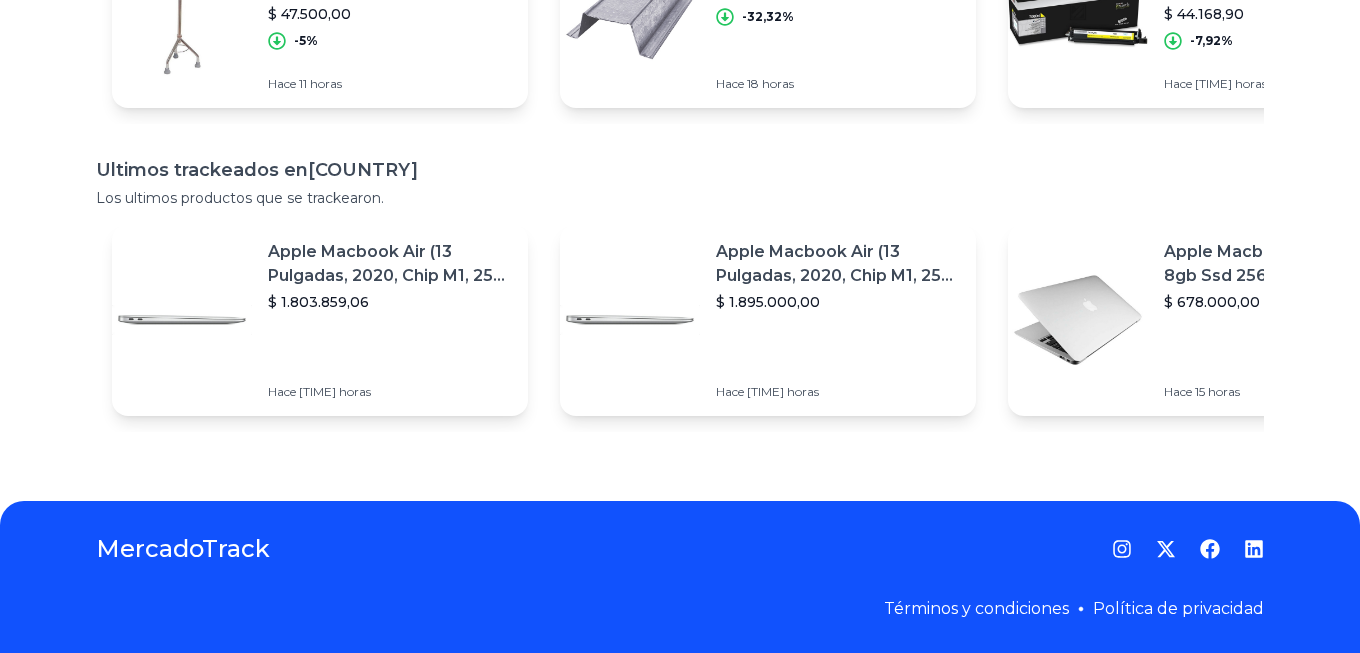 scroll, scrollTop: 0, scrollLeft: 0, axis: both 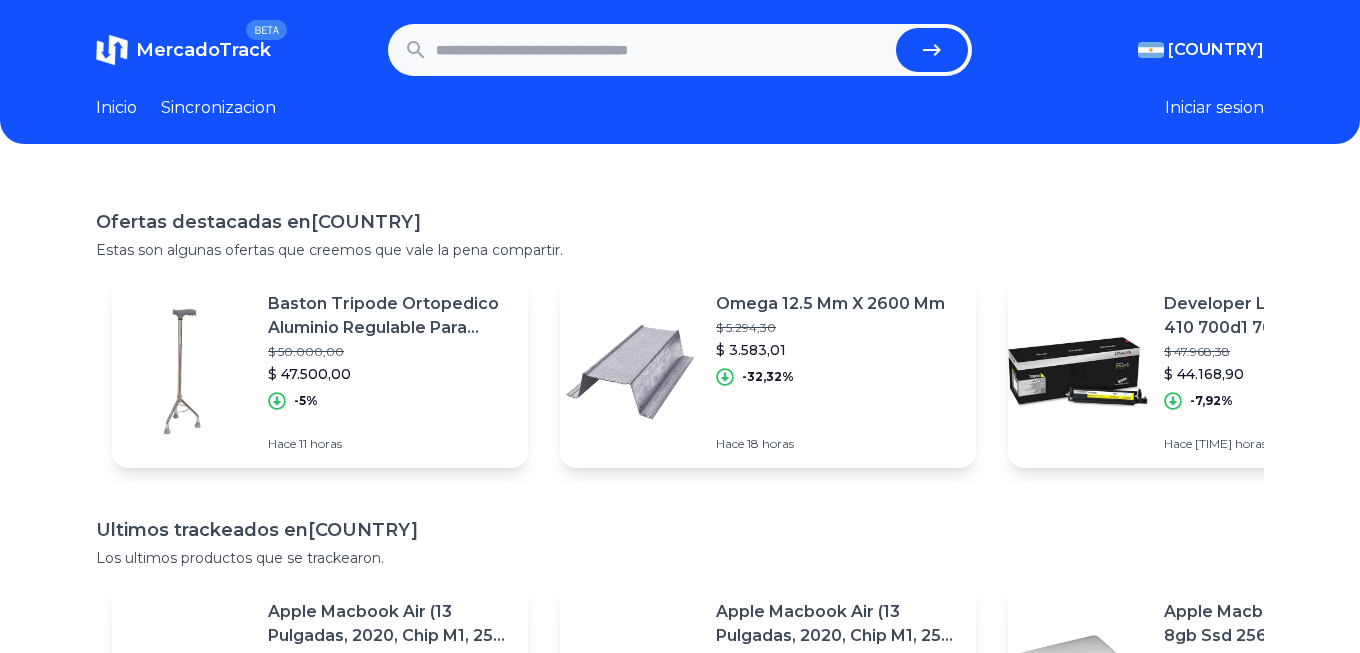 click at bounding box center (662, 50) 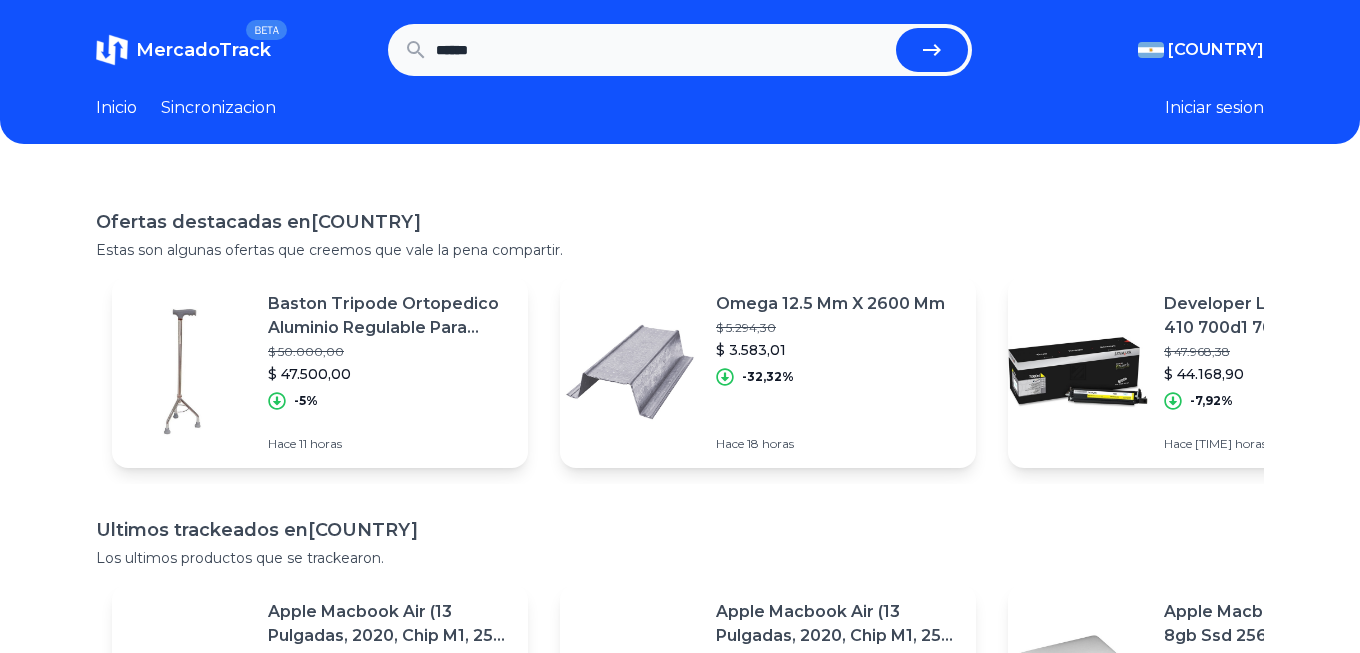 type on "******" 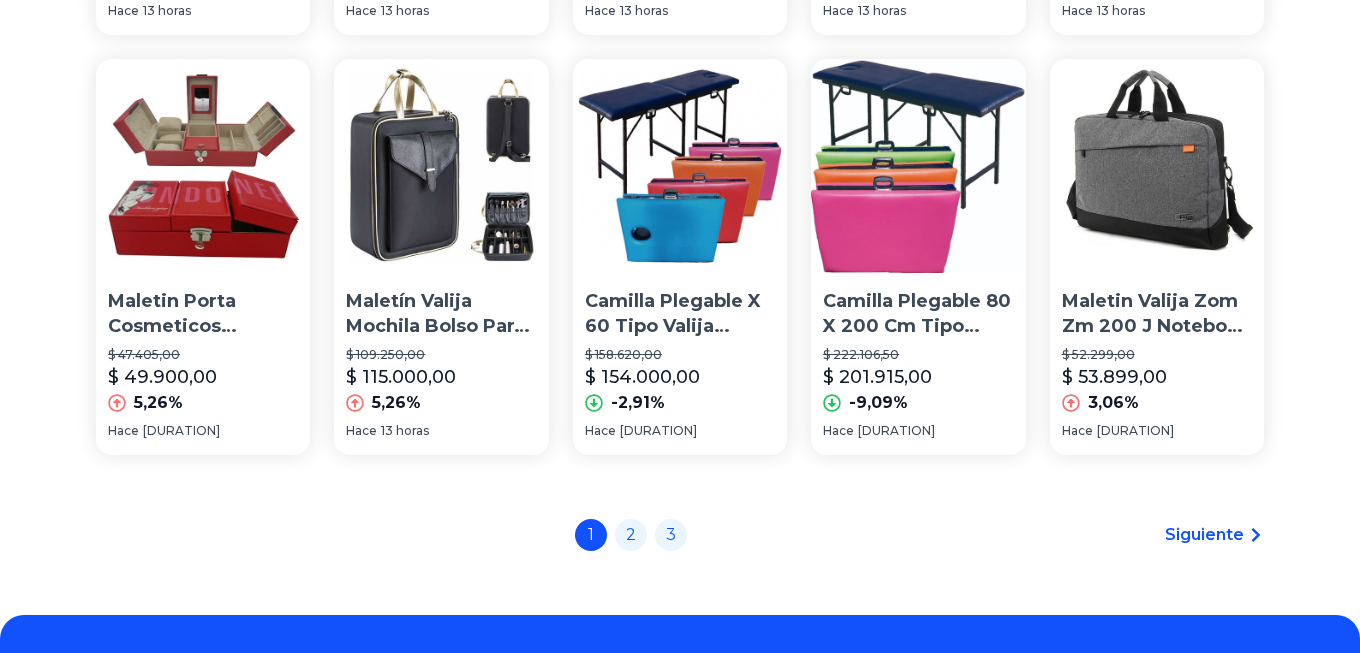 scroll, scrollTop: 1482, scrollLeft: 0, axis: vertical 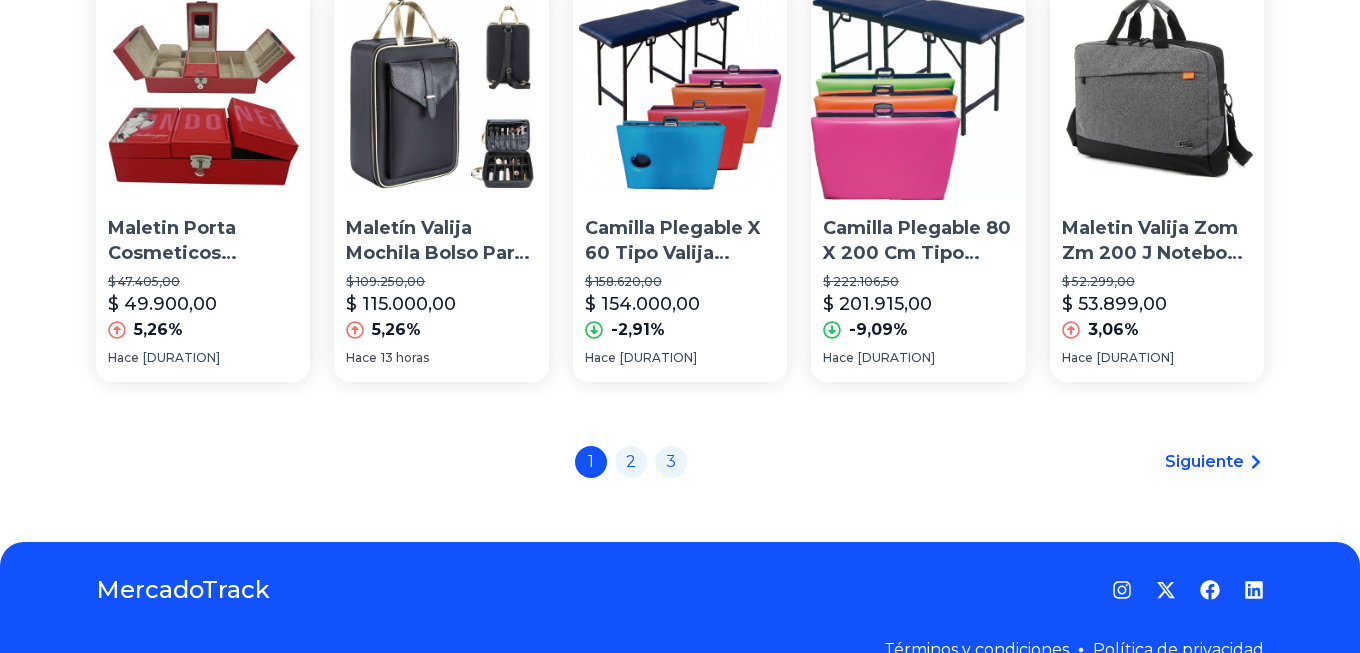click at bounding box center [441, 93] 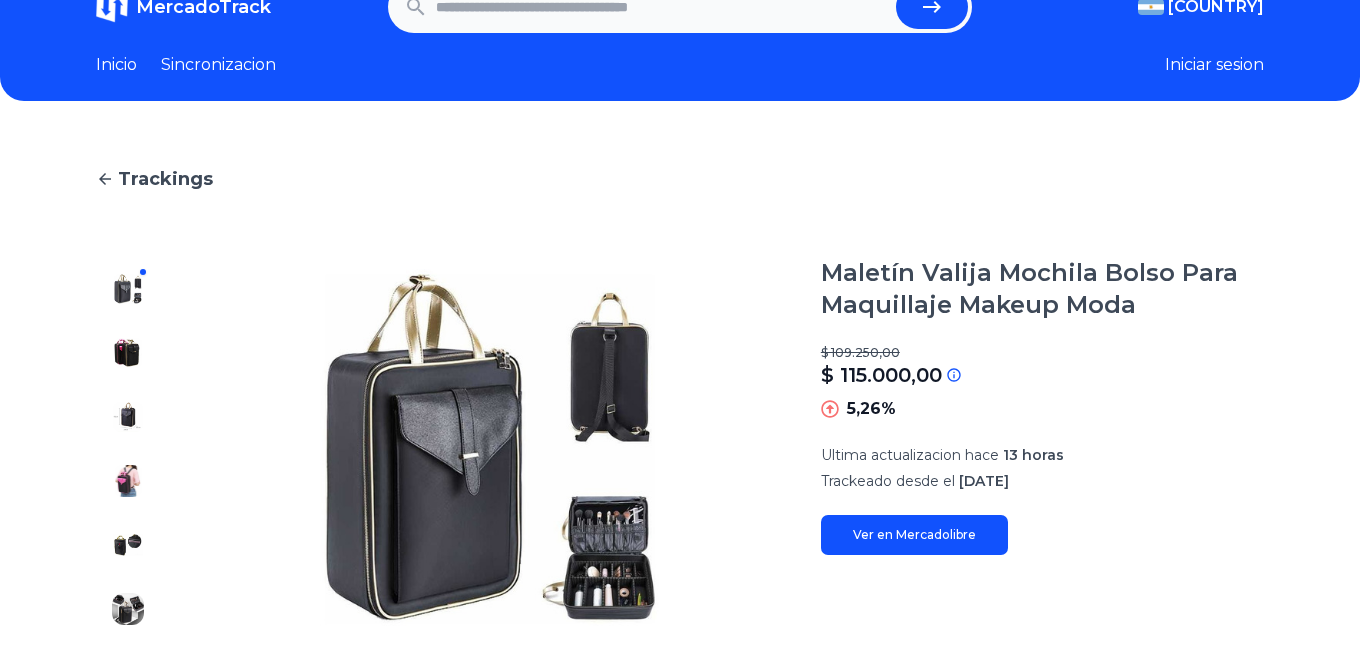 scroll, scrollTop: 0, scrollLeft: 0, axis: both 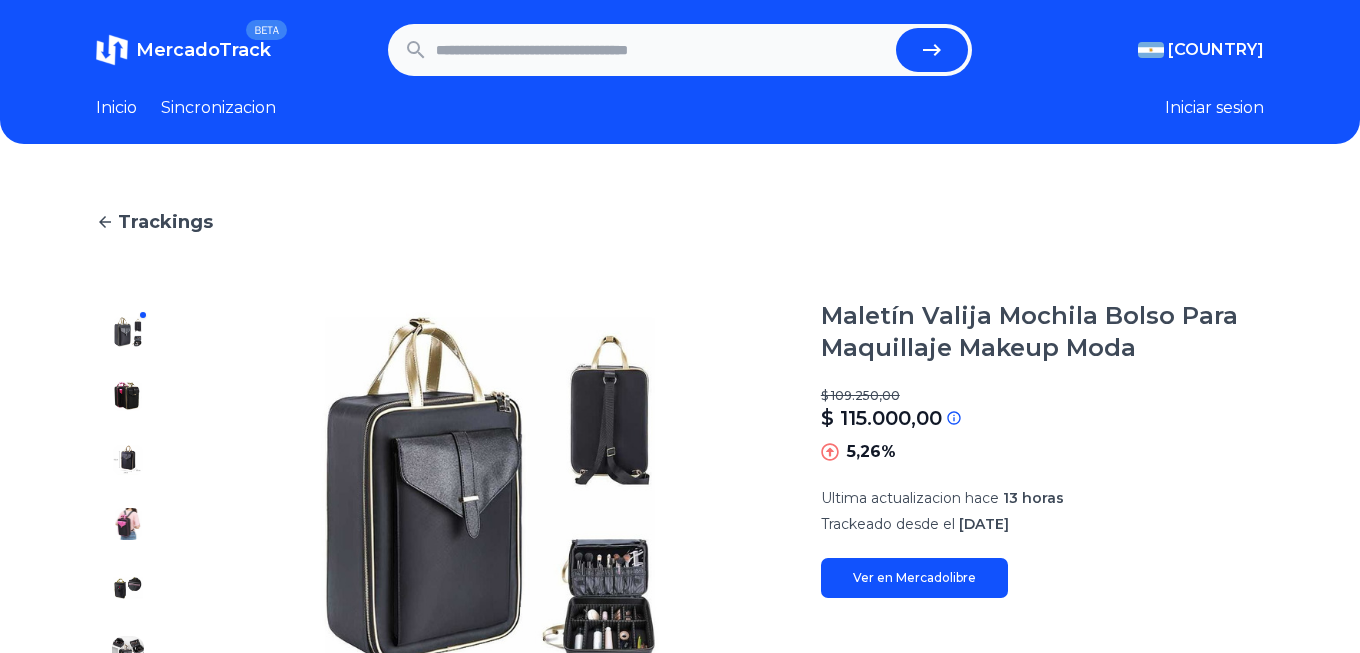 click on "Sincronizacion" at bounding box center (218, 108) 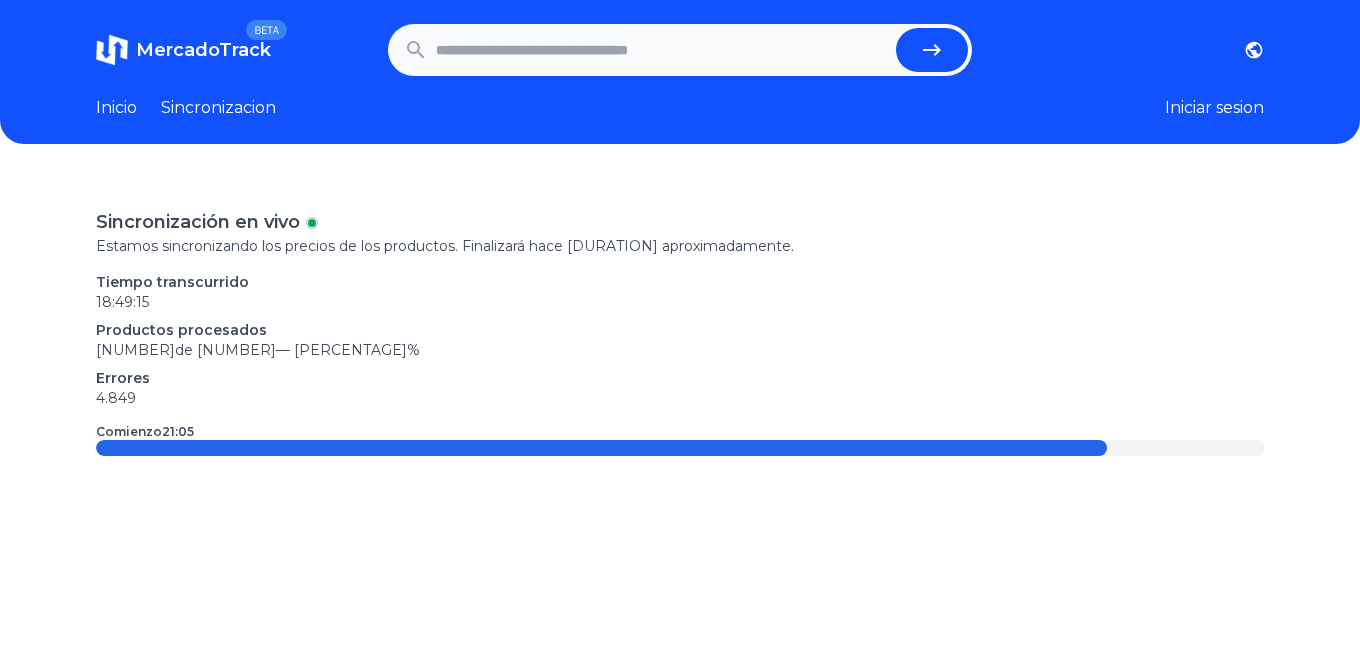 click at bounding box center [662, 50] 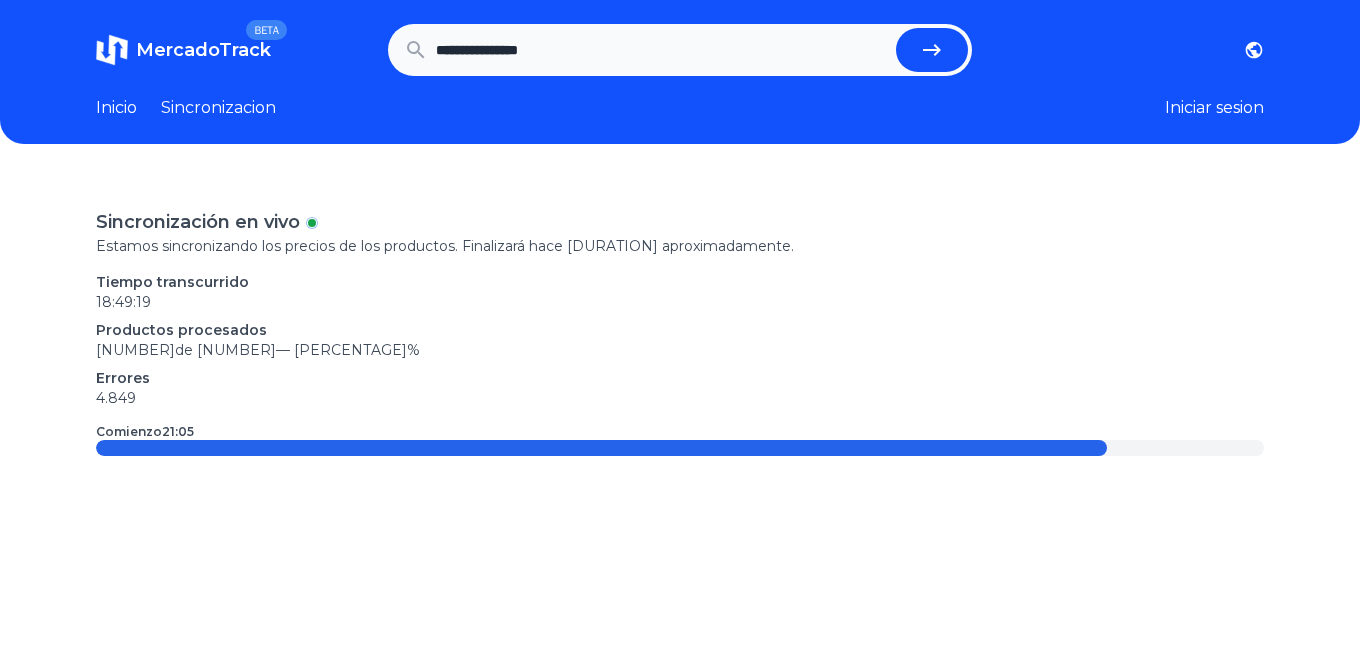 type on "**********" 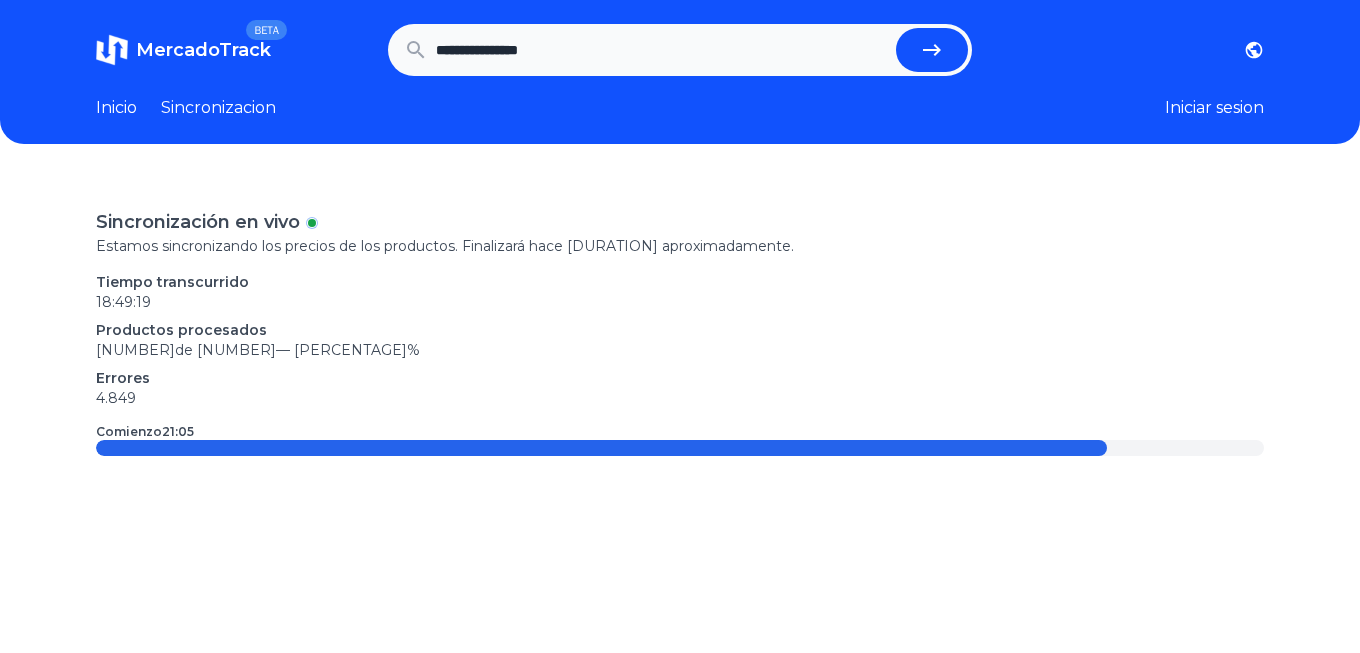 click at bounding box center (932, 50) 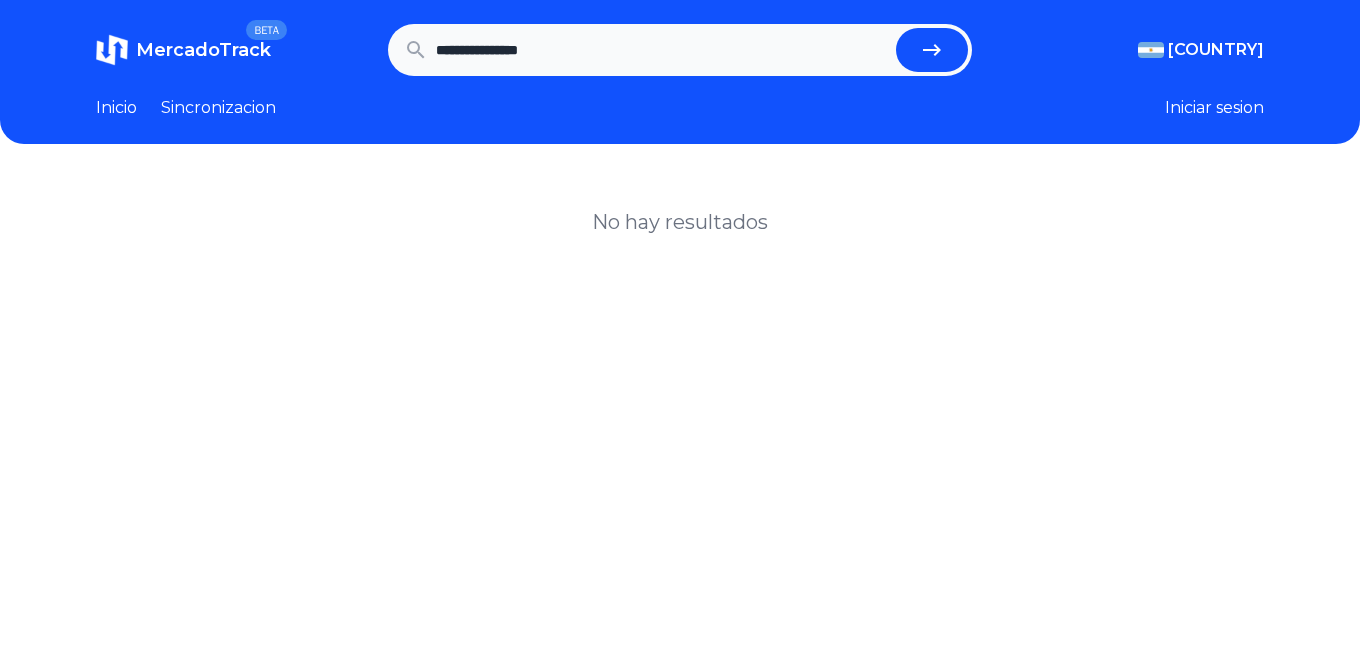 scroll, scrollTop: 0, scrollLeft: 0, axis: both 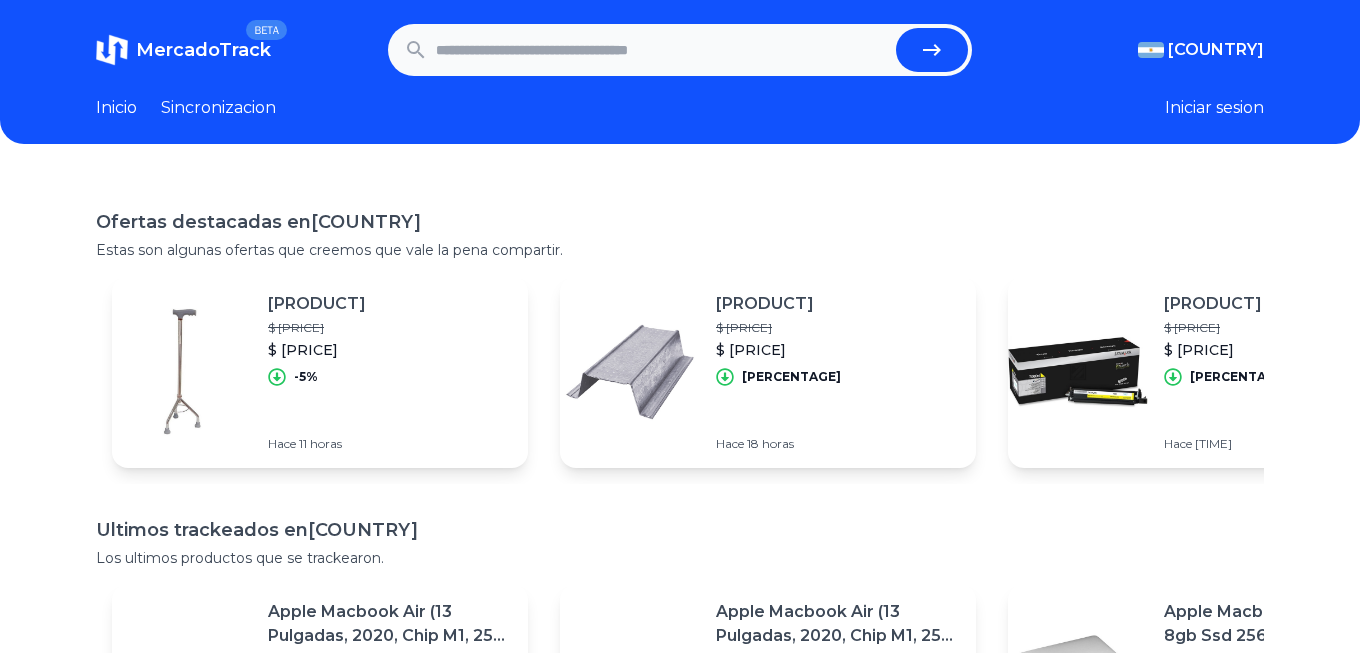 click at bounding box center [662, 50] 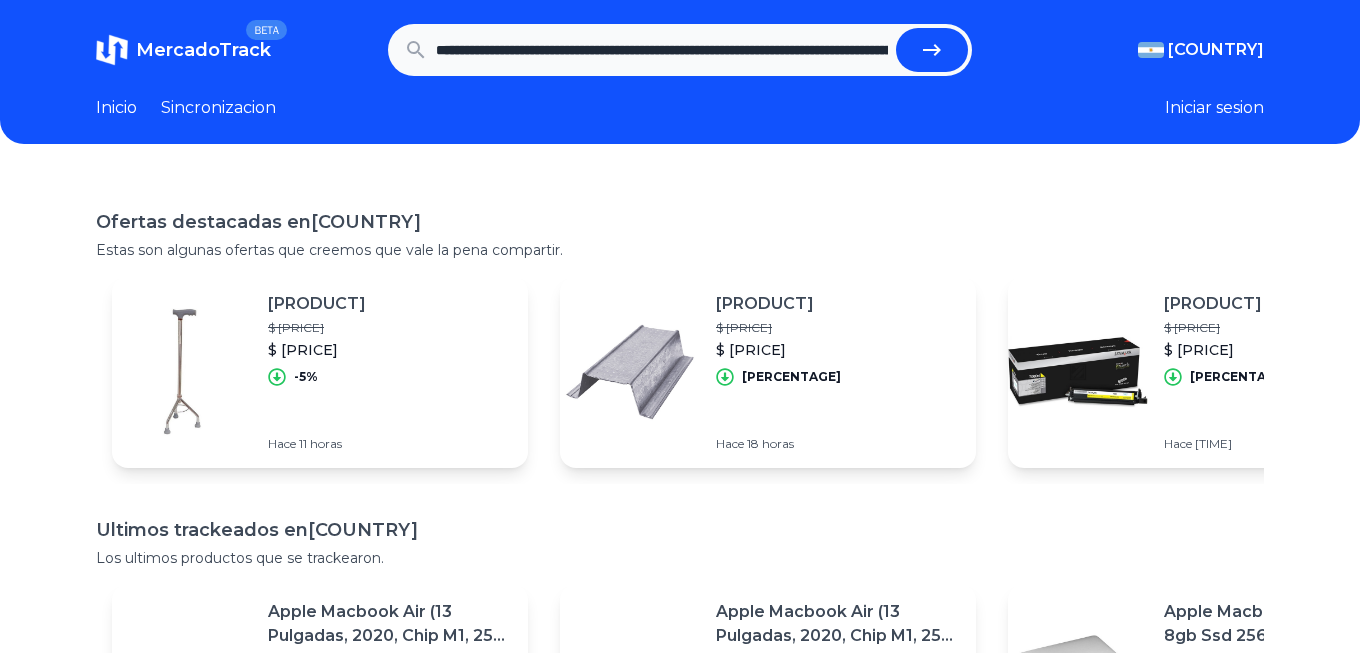scroll, scrollTop: 0, scrollLeft: 1759, axis: horizontal 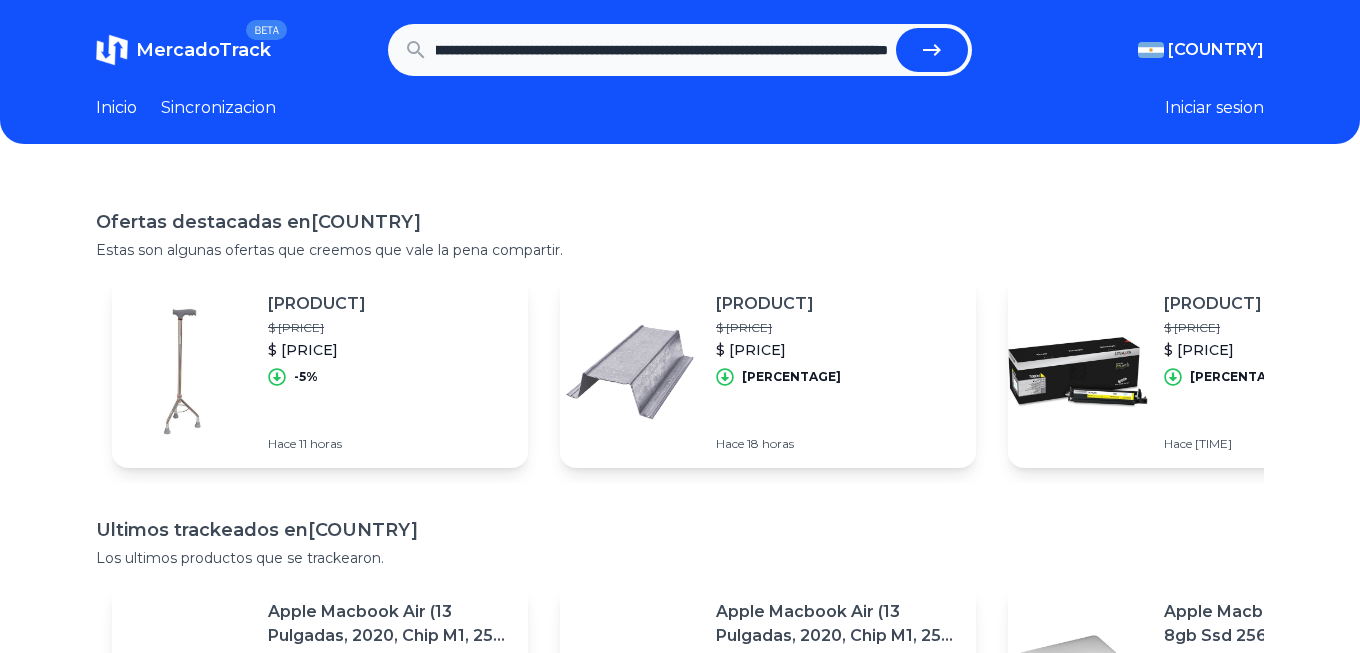 click at bounding box center [932, 50] 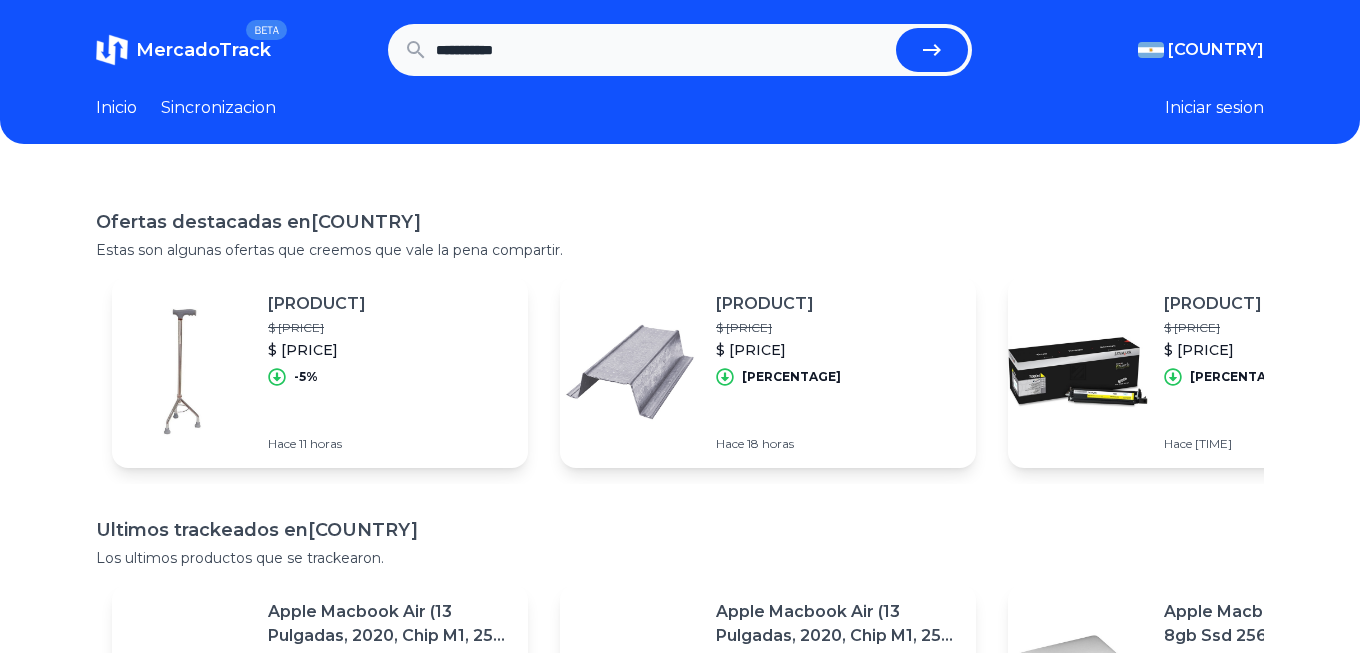 scroll, scrollTop: 0, scrollLeft: 0, axis: both 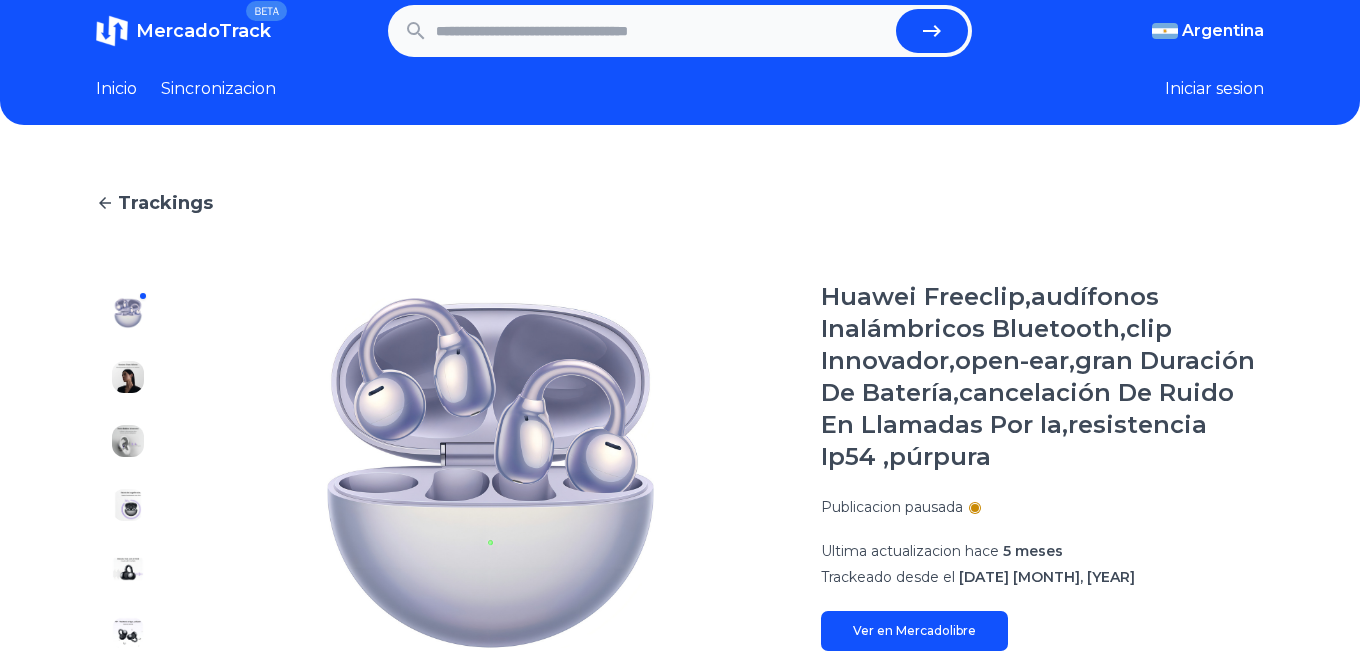 click on "Inicio" at bounding box center [116, 89] 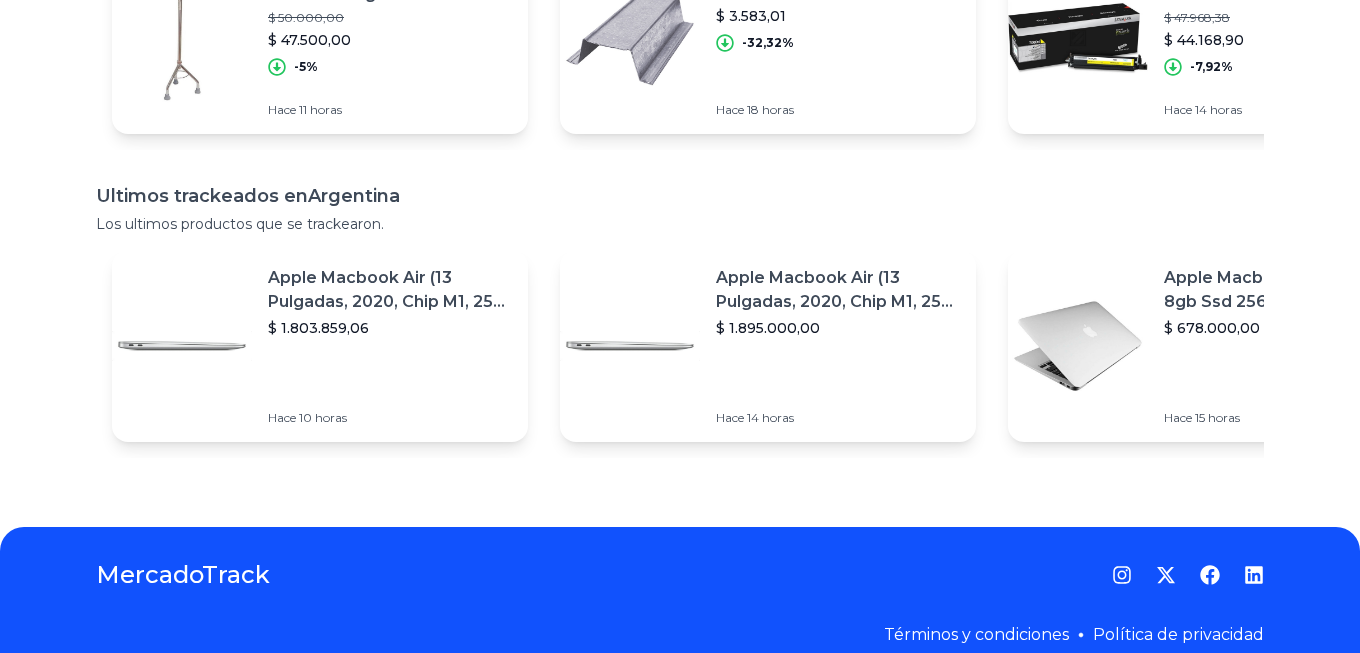 scroll, scrollTop: 360, scrollLeft: 0, axis: vertical 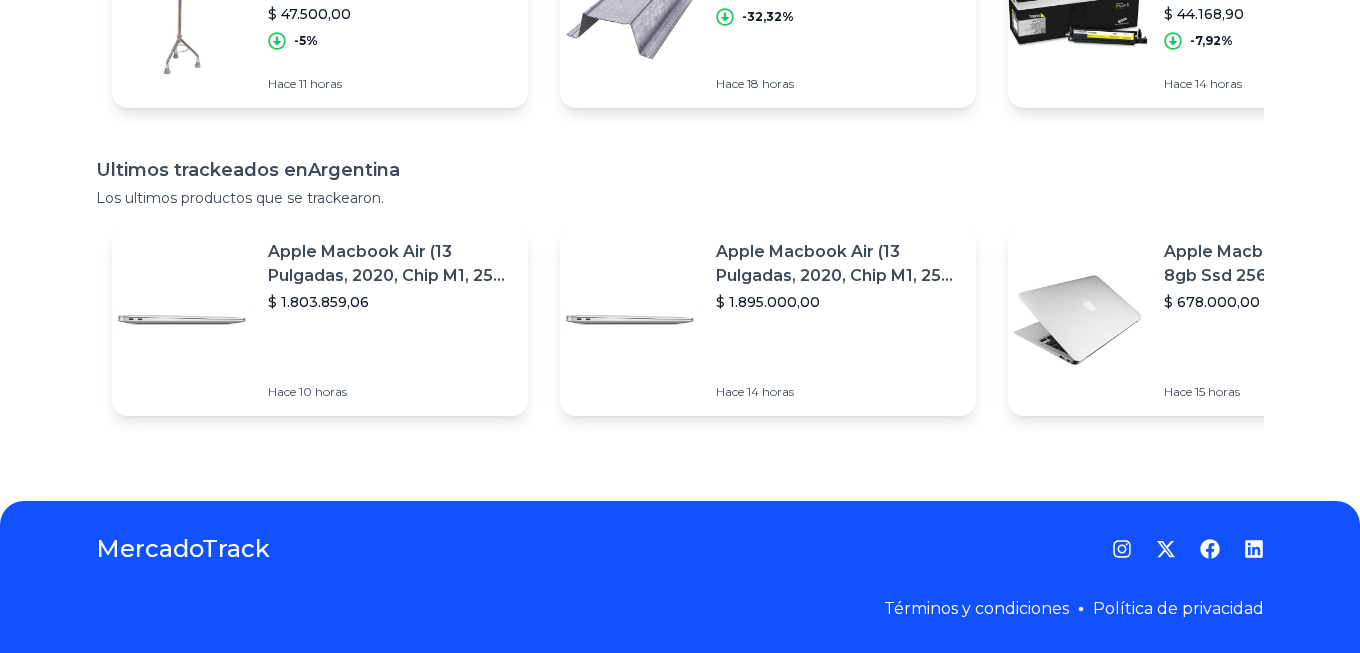 click on "Términos y condiciones" at bounding box center [976, 608] 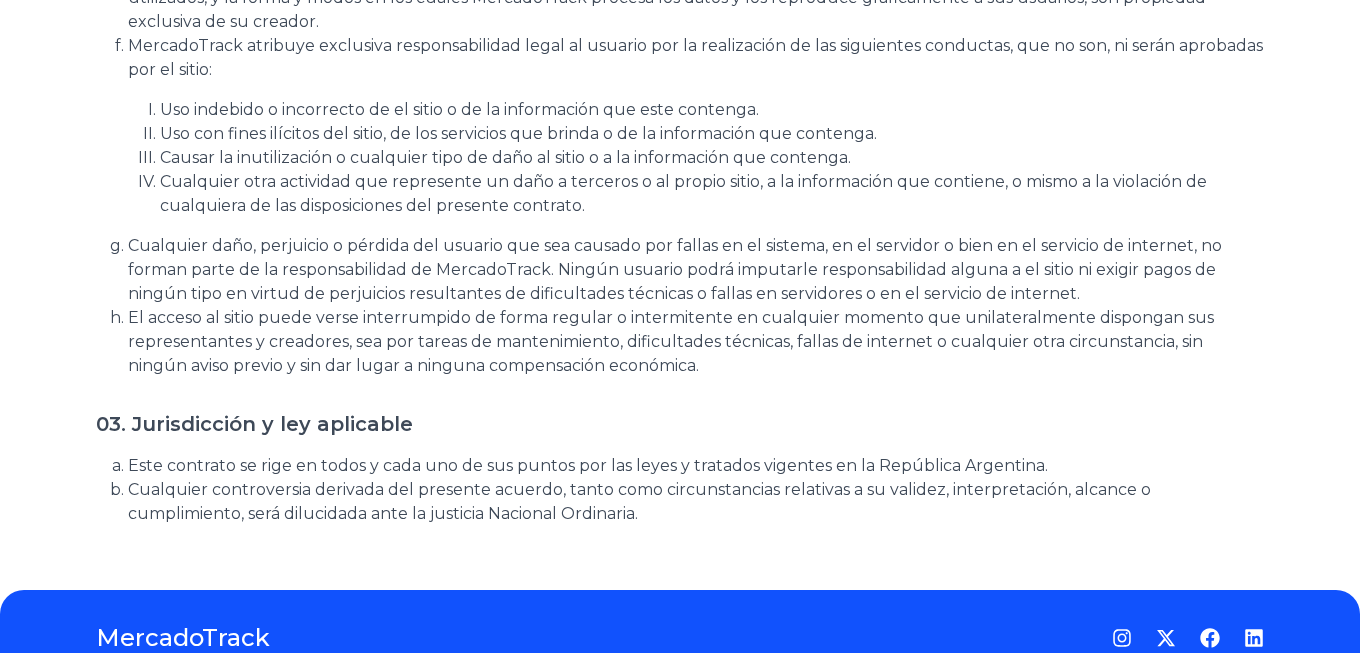scroll, scrollTop: 1707, scrollLeft: 0, axis: vertical 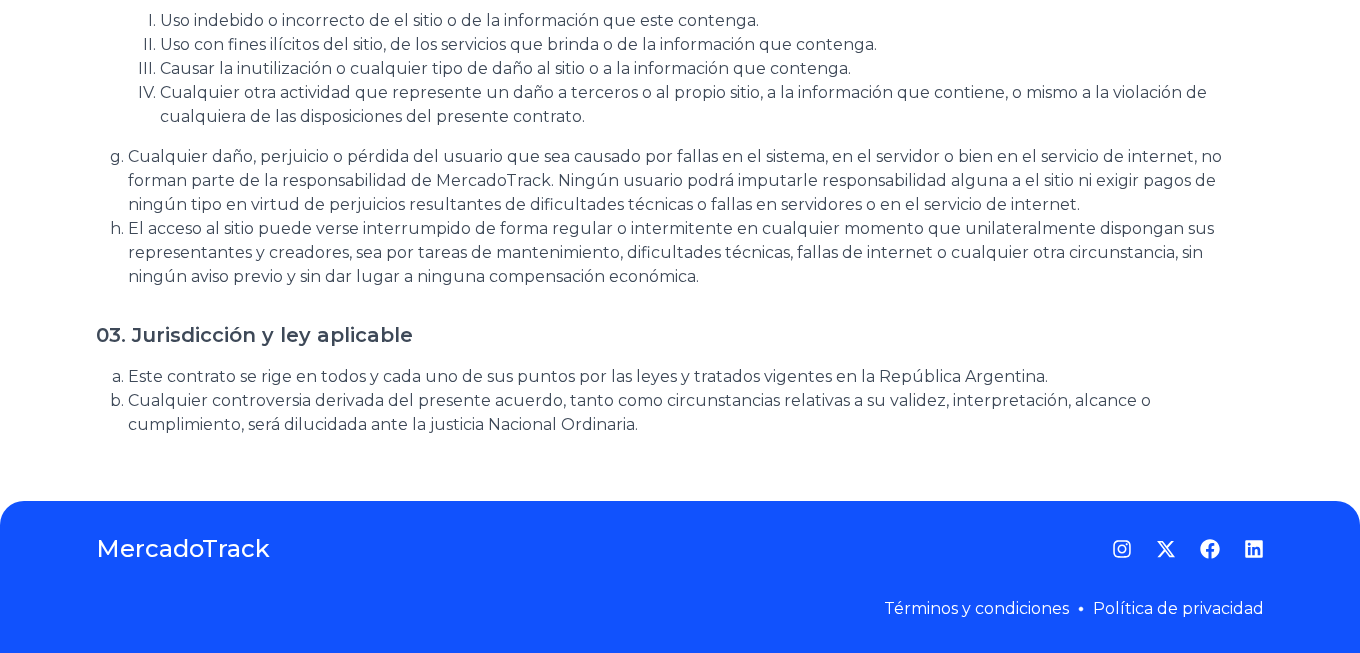 click on "Términos y condiciones" at bounding box center [976, 608] 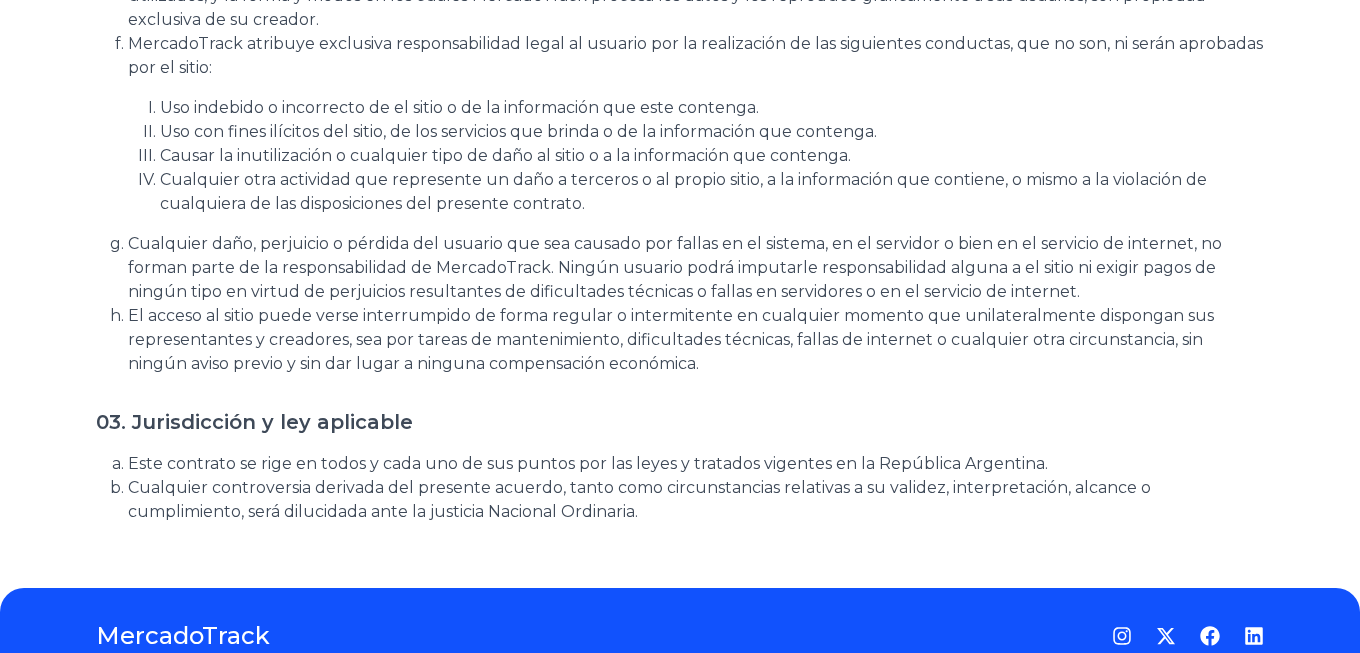 scroll, scrollTop: 1707, scrollLeft: 0, axis: vertical 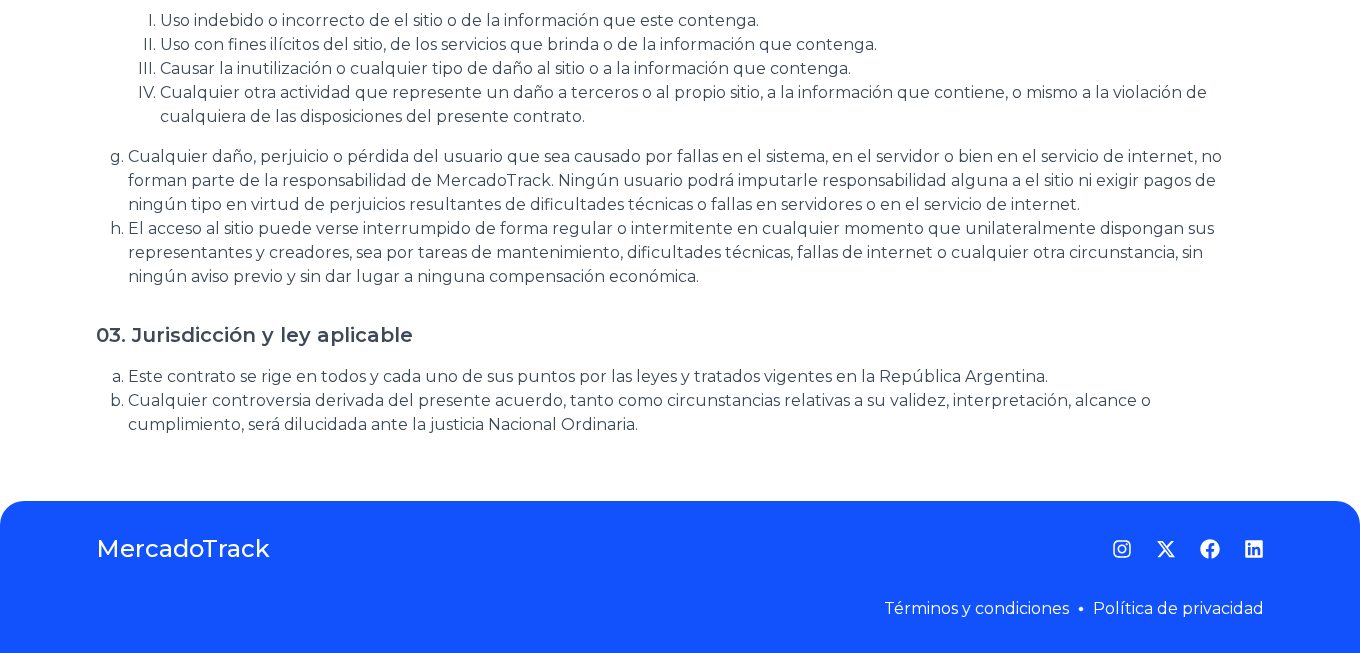 click on "Política de privacidad" at bounding box center [1178, 608] 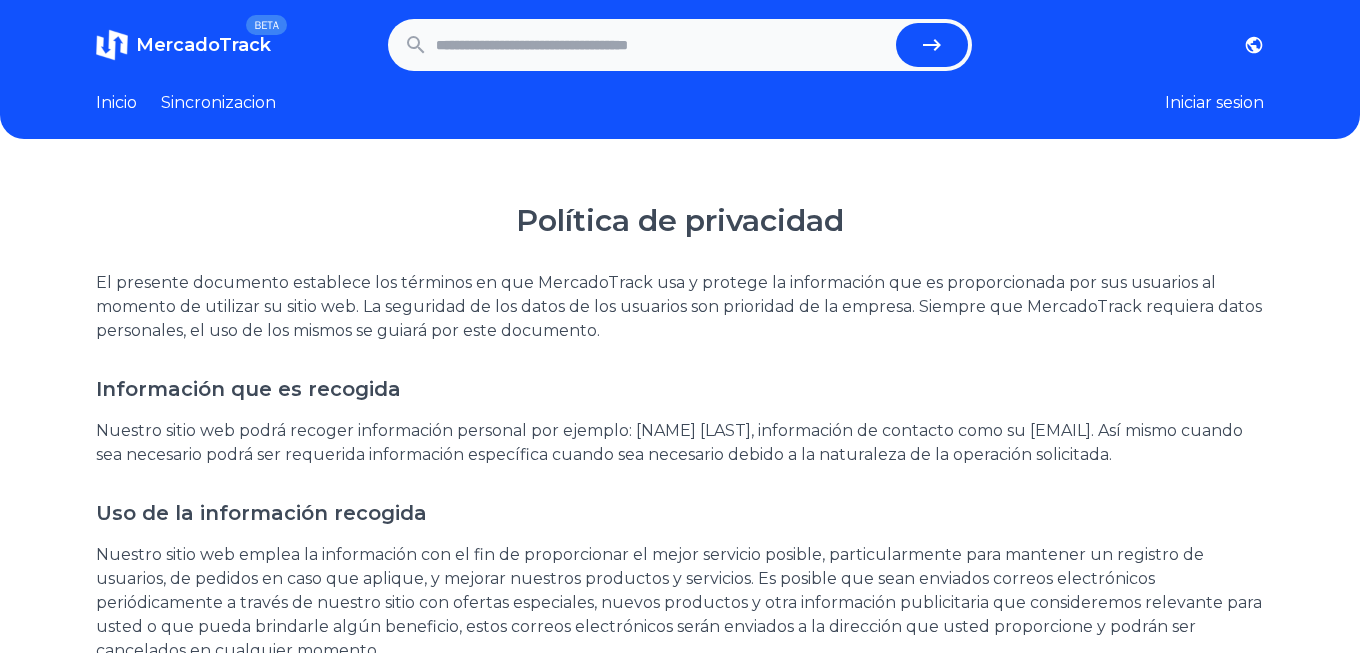 scroll, scrollTop: 0, scrollLeft: 0, axis: both 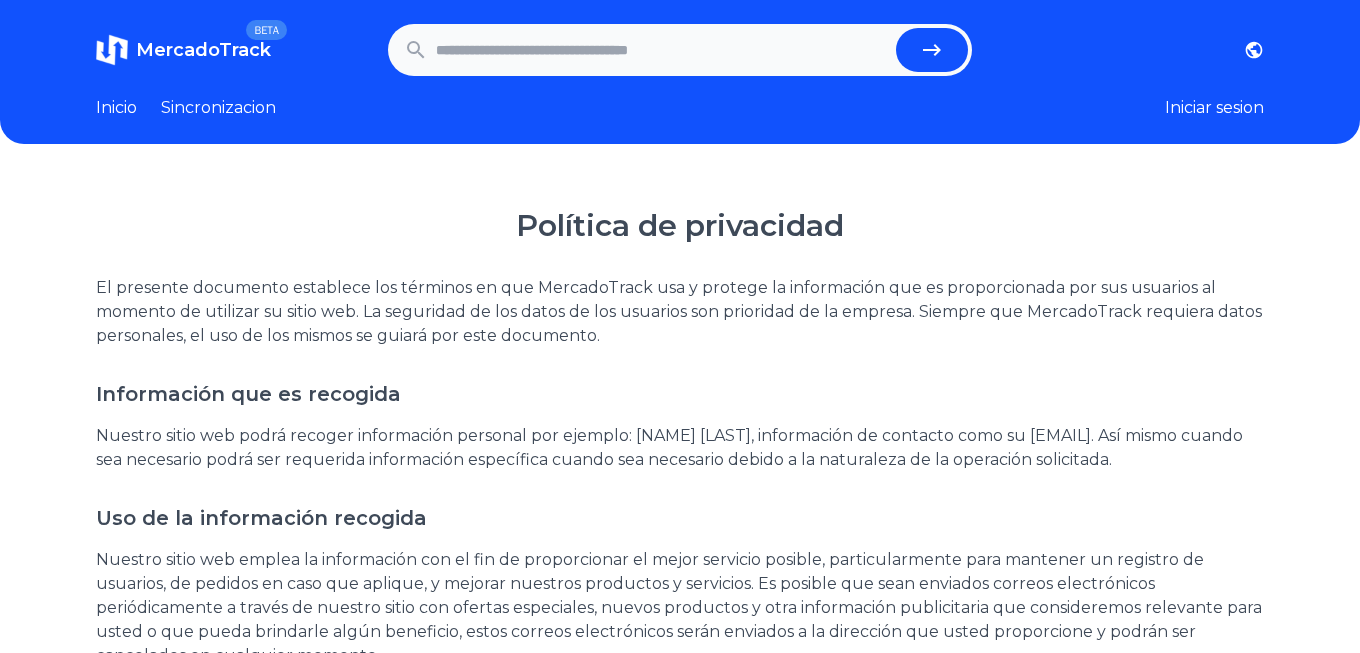 click on "MercadoTrack" at bounding box center [203, 50] 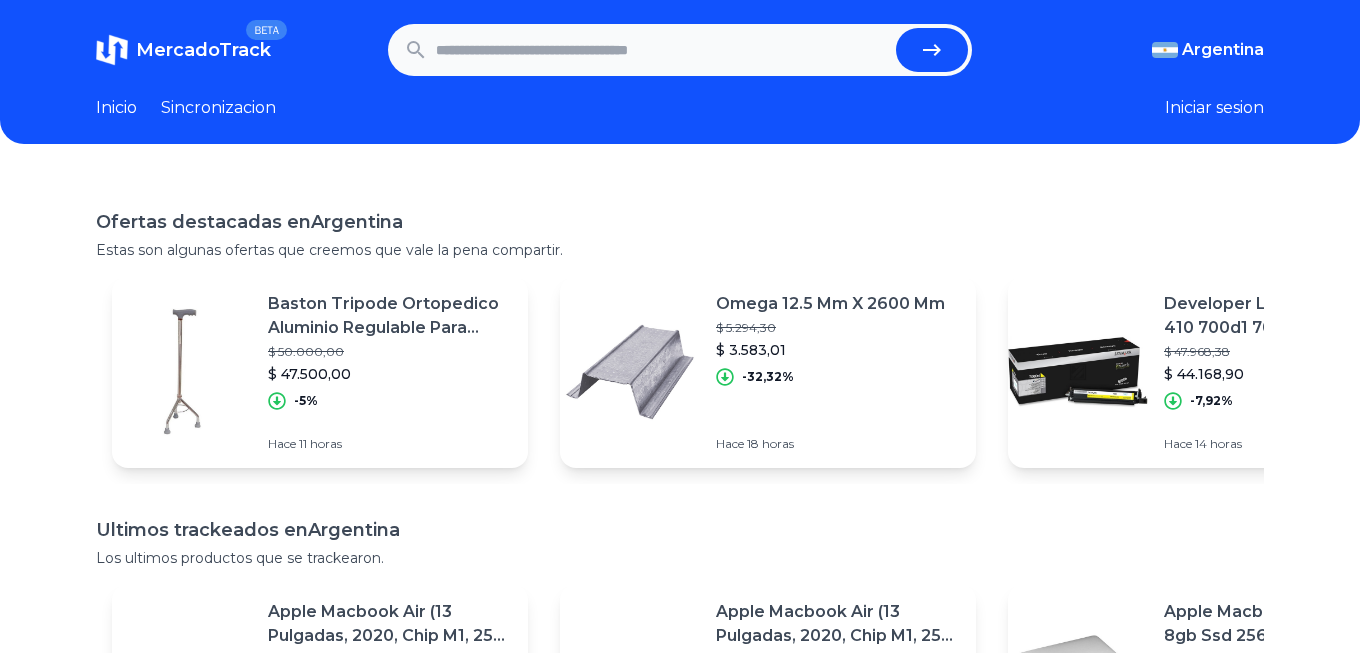 scroll, scrollTop: 360, scrollLeft: 0, axis: vertical 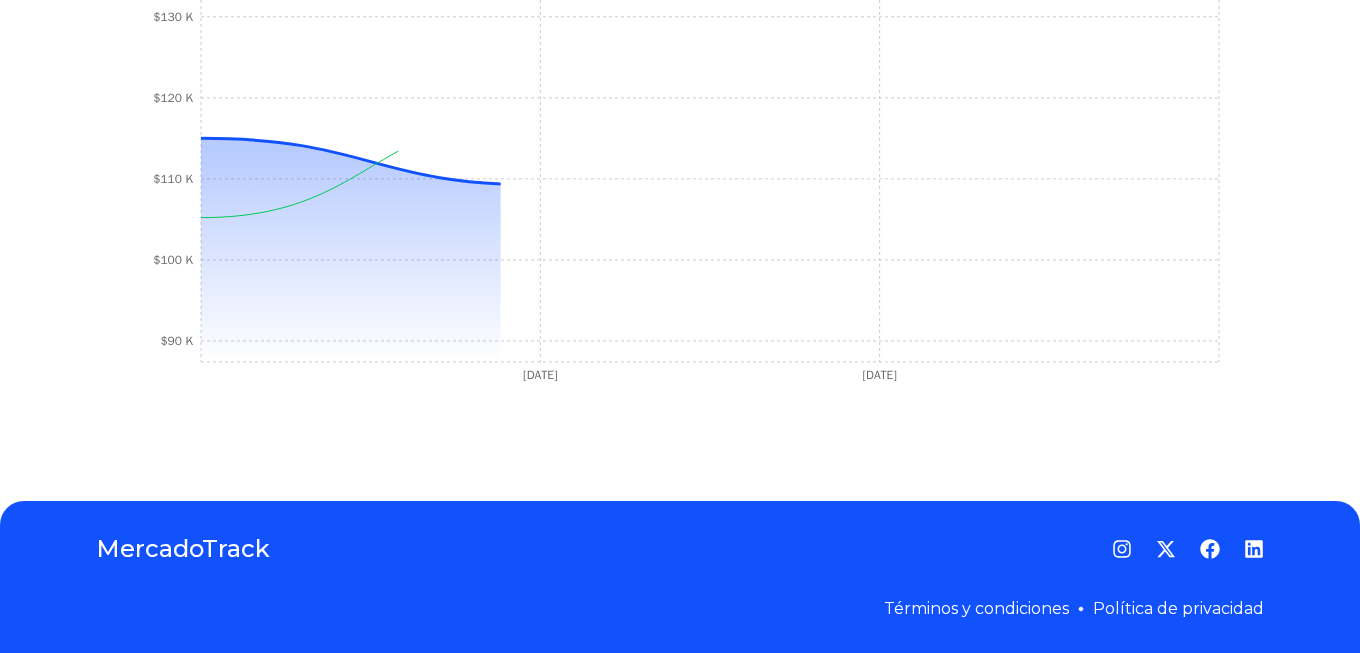 type on "******" 